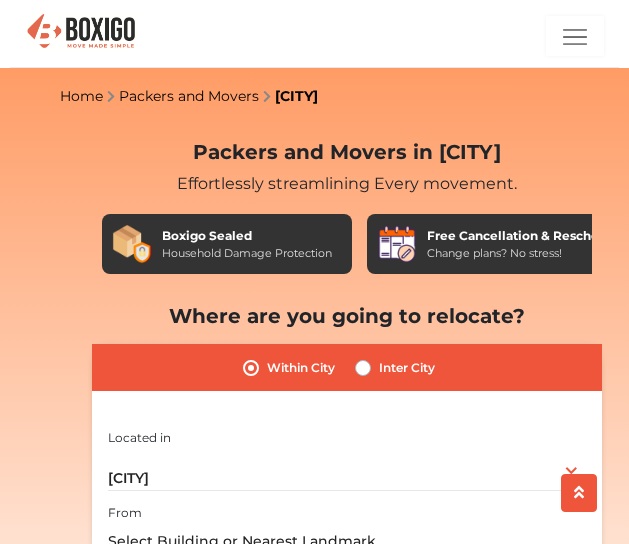 scroll, scrollTop: 202, scrollLeft: 0, axis: vertical 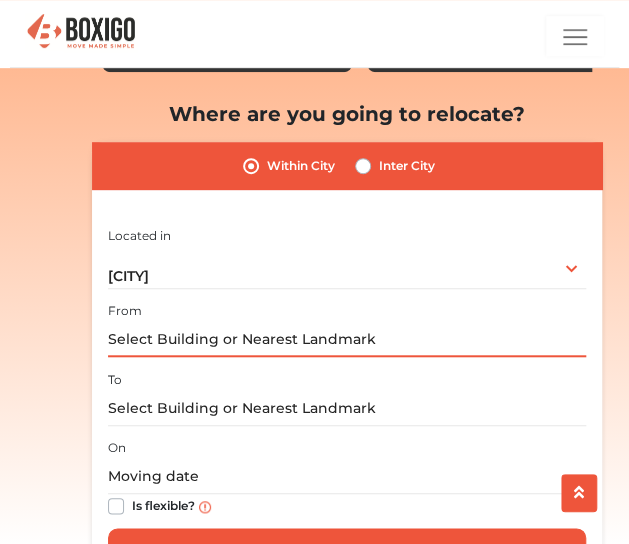 click at bounding box center (347, 339) 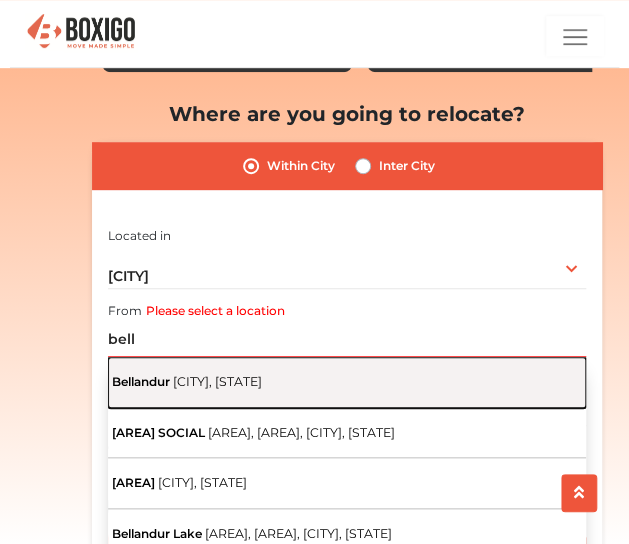 click on "[AREA]
[CITY], [STATE]" at bounding box center [347, 382] 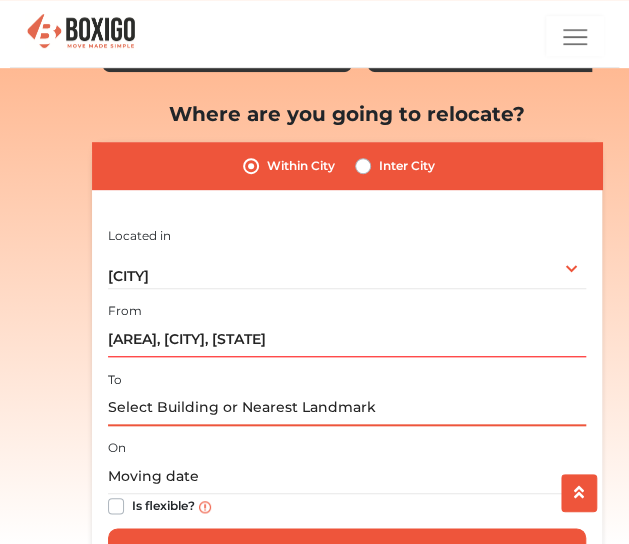 click at bounding box center [347, 408] 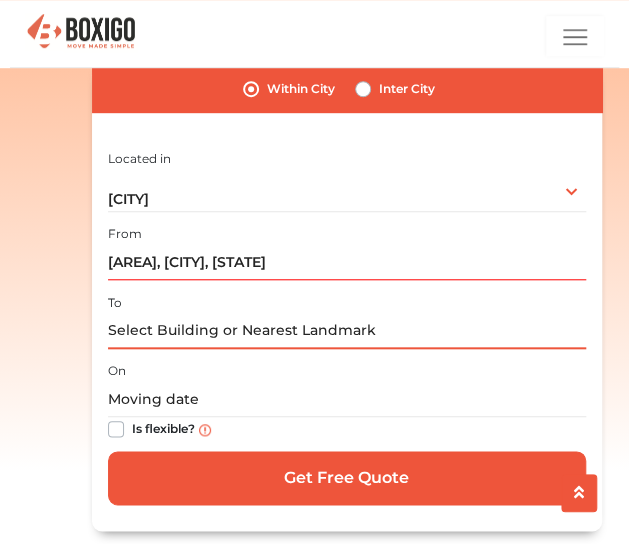 scroll, scrollTop: 280, scrollLeft: 0, axis: vertical 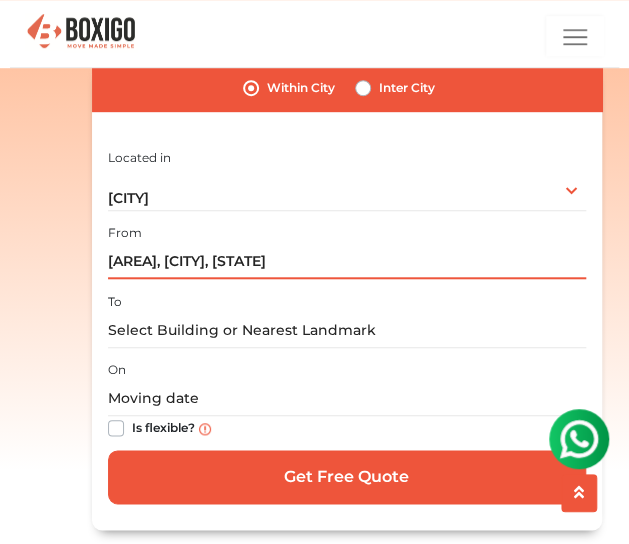 click on "[AREA], [CITY], [STATE]" at bounding box center (347, 261) 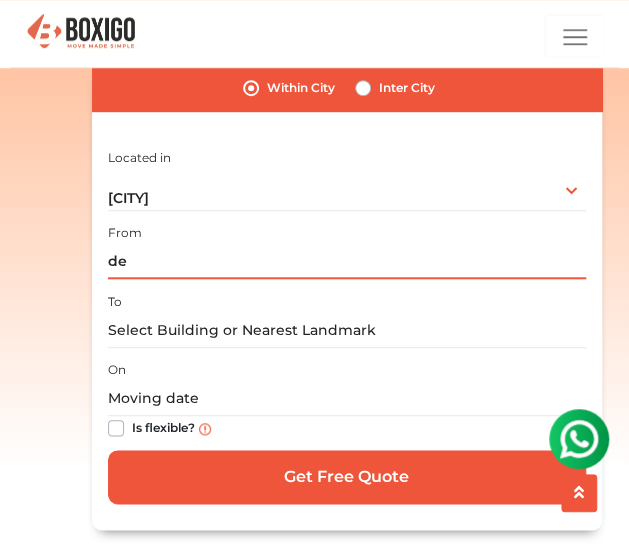 type on "d" 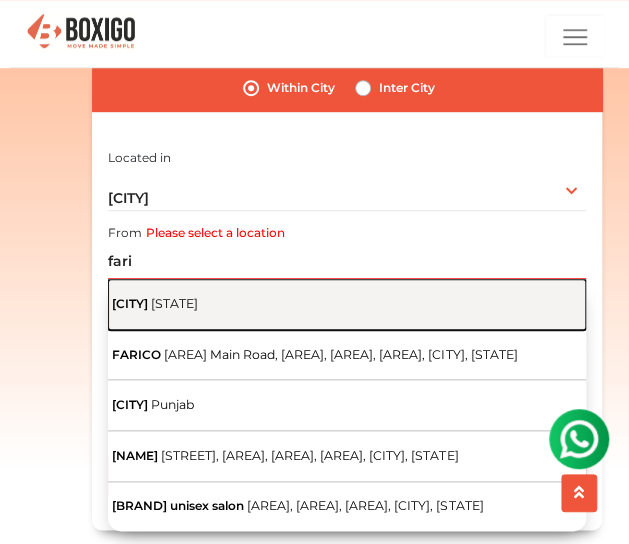 click on "[AREA]
[STATE]" at bounding box center (347, 304) 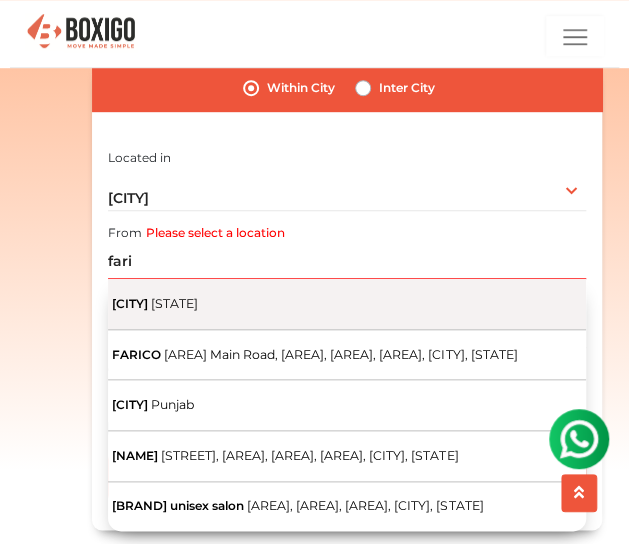 type on "[AREA], [STATE]" 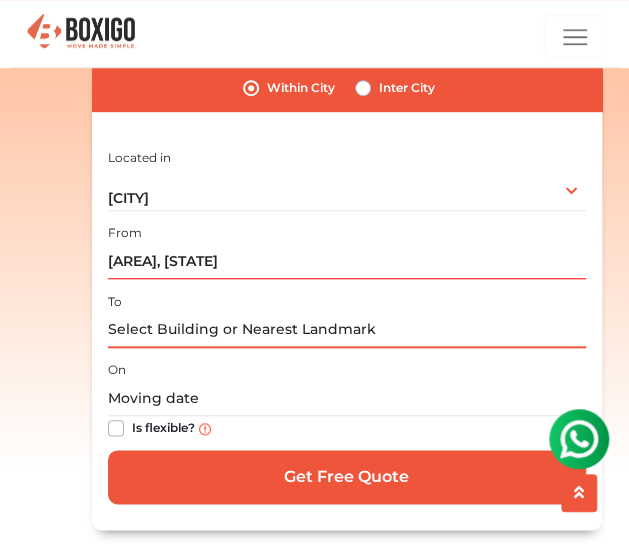 click at bounding box center (347, 330) 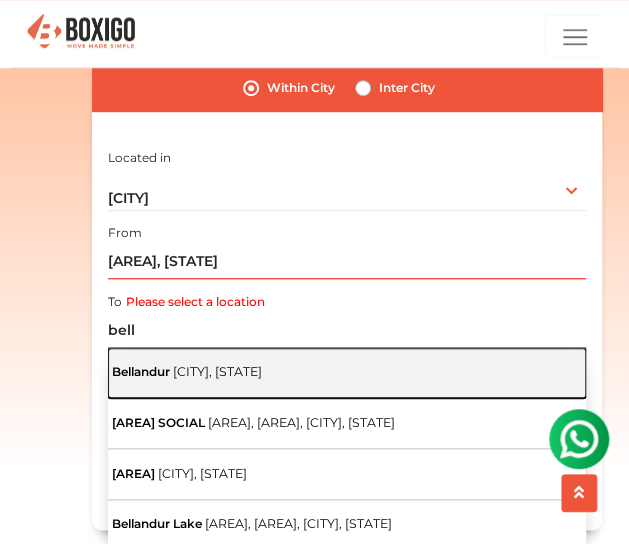 click on "[CITY], [STATE]" at bounding box center (217, 371) 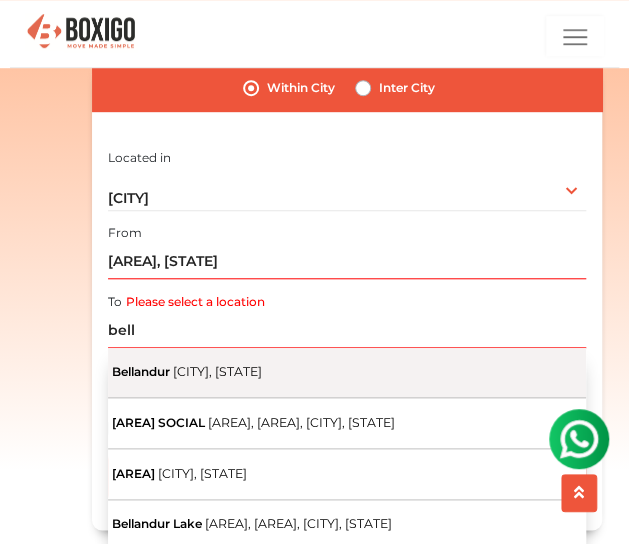 type on "[AREA], [CITY], [STATE]" 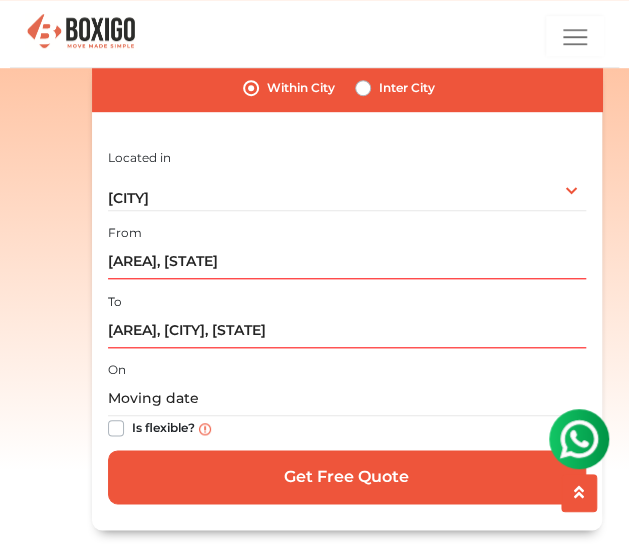 click on "Is flexible?" at bounding box center (163, 426) 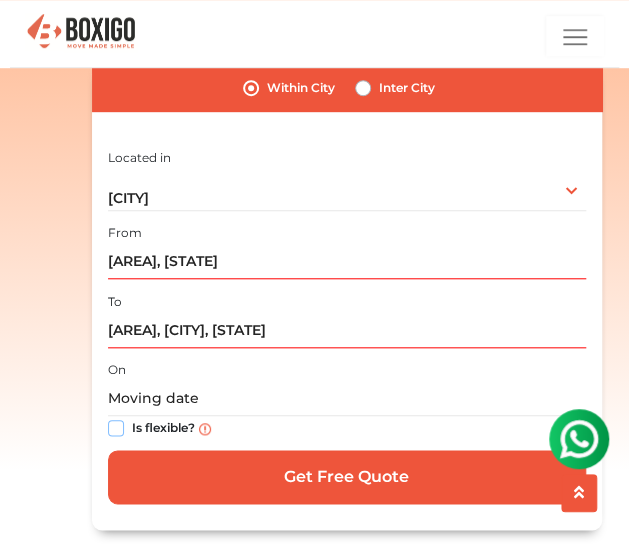 click on "Is flexible?" at bounding box center (116, 426) 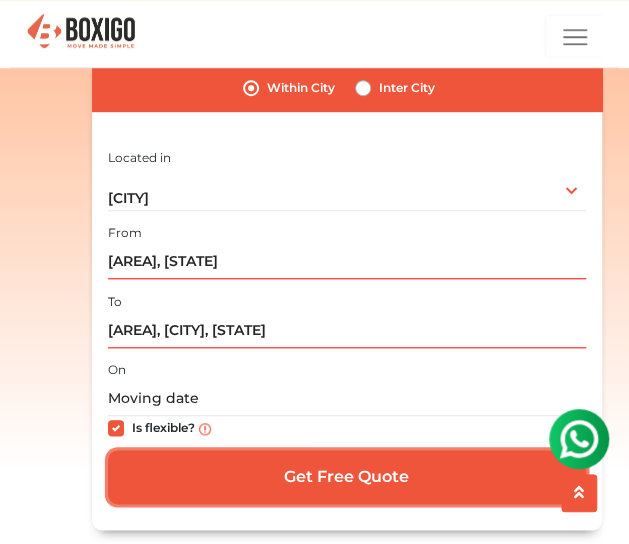 click on "Get Free Quote" at bounding box center (347, 477) 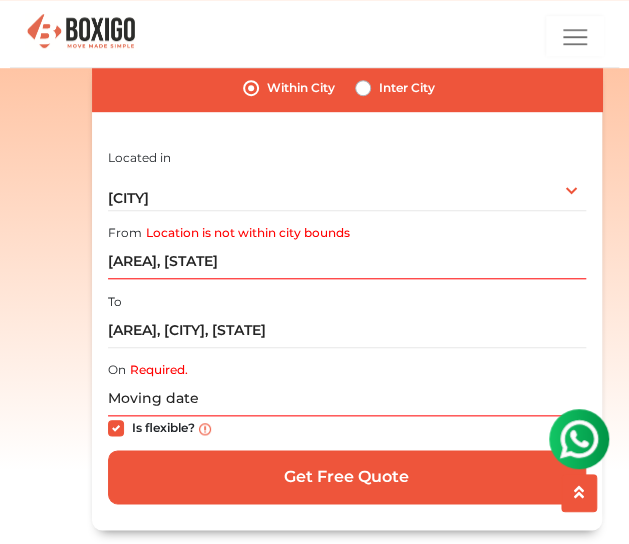 click on "Inter City" at bounding box center [395, 88] 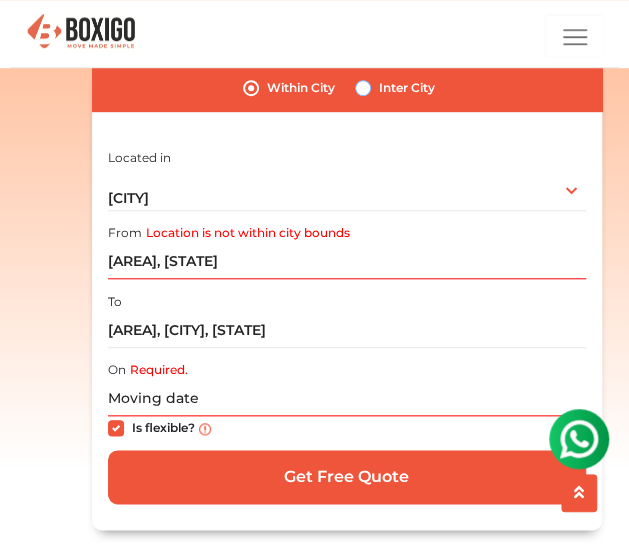 click on "Inter City" at bounding box center [363, 86] 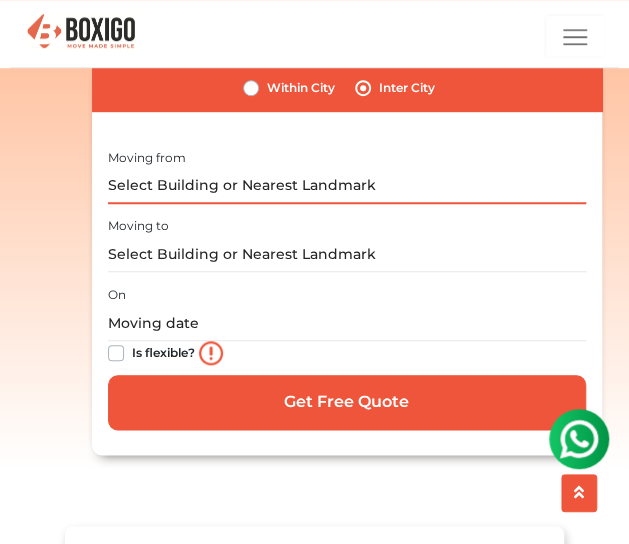 click at bounding box center [347, 186] 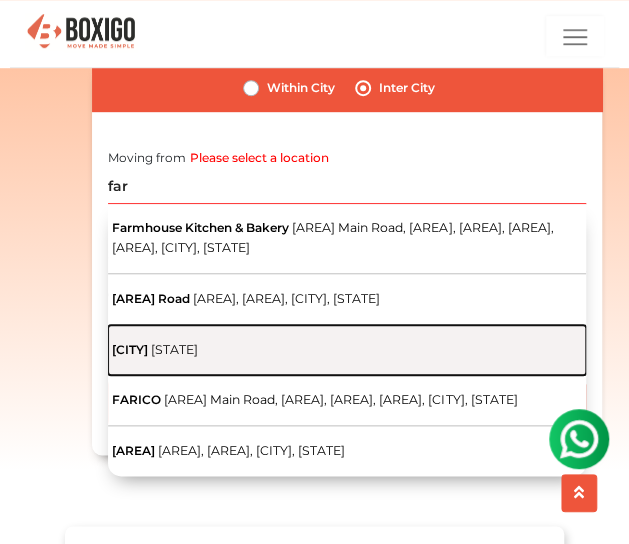 click on "[AREA]
[STATE]" at bounding box center [347, 350] 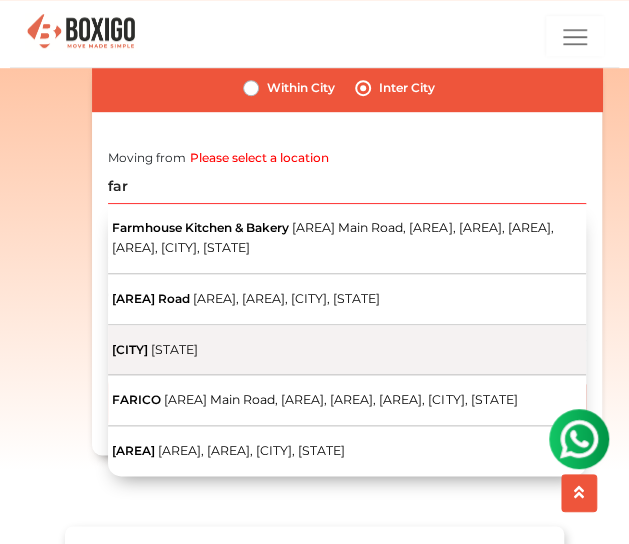 type on "[AREA], [STATE]" 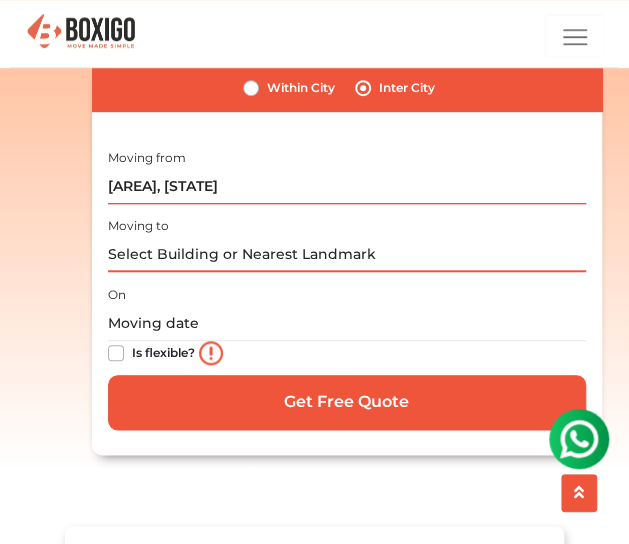 click at bounding box center (347, 254) 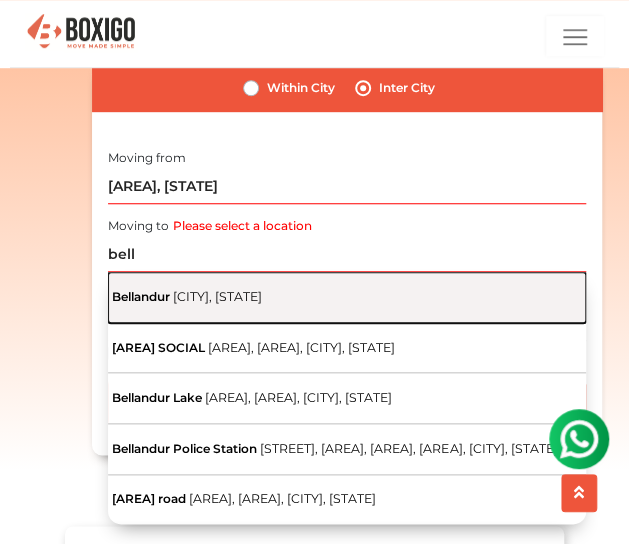 click on "[AREA]
[CITY], [STATE]" at bounding box center (347, 297) 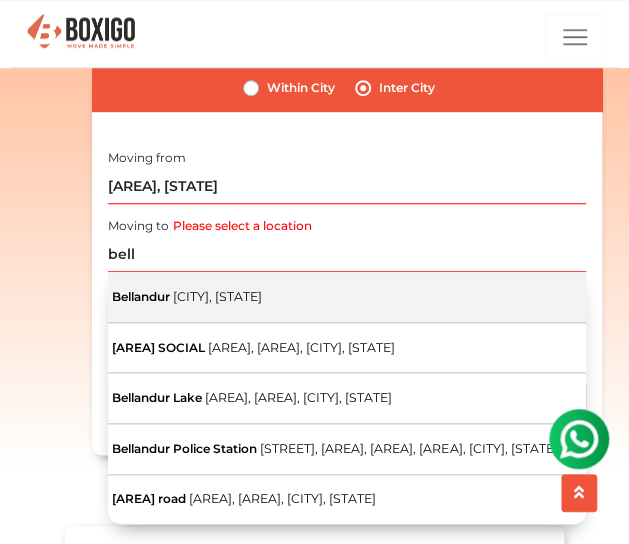 type on "[AREA], [CITY], [STATE]" 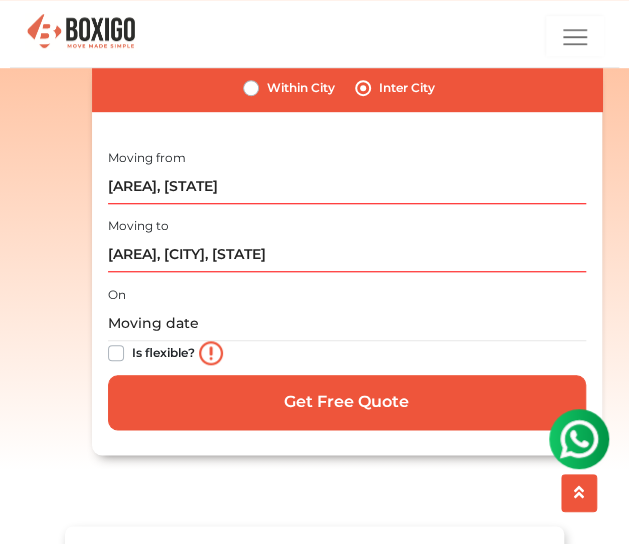 click on "Is flexible?" at bounding box center [163, 351] 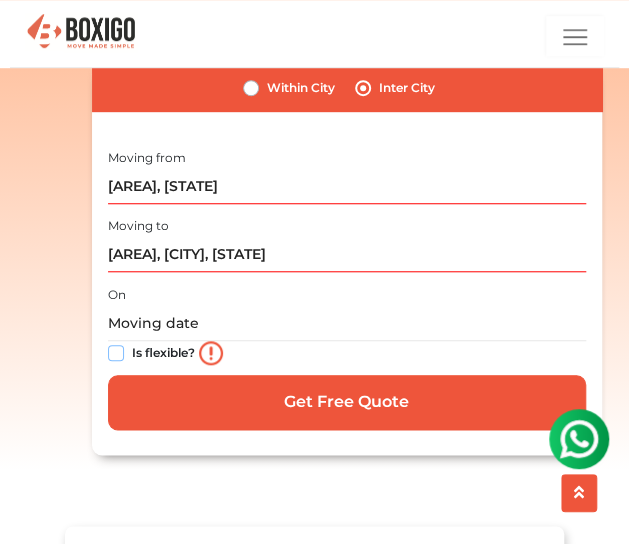 click on "Is flexible?" at bounding box center [116, 351] 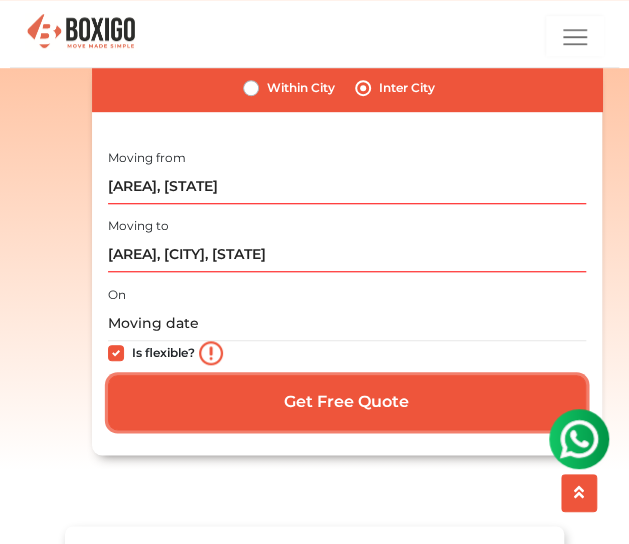 click on "Get Free Quote" at bounding box center (347, 402) 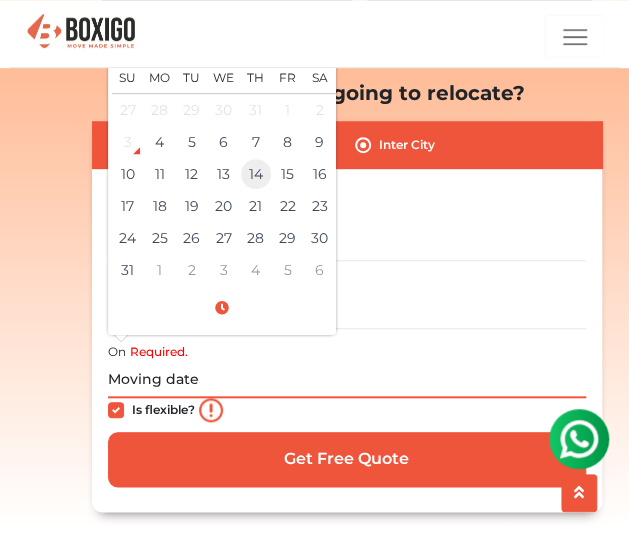 scroll, scrollTop: 218, scrollLeft: 0, axis: vertical 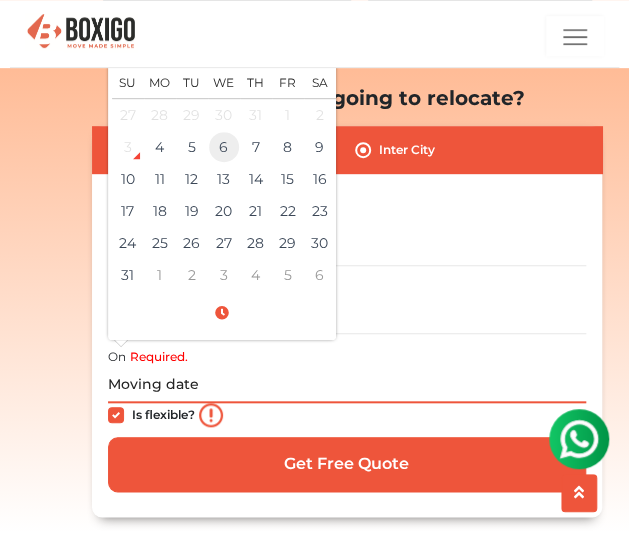click on "6" at bounding box center [224, 147] 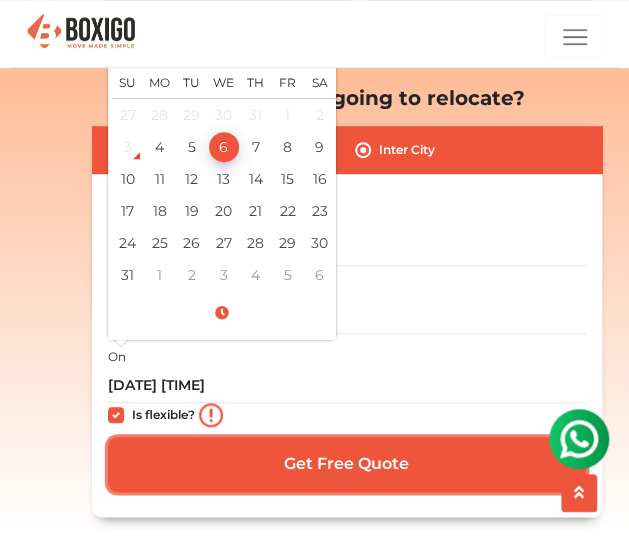 click on "Get Free Quote" at bounding box center [347, 464] 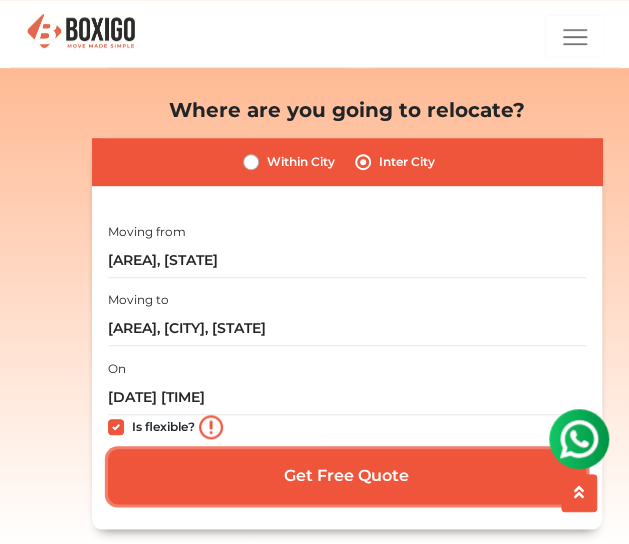 scroll, scrollTop: 207, scrollLeft: 0, axis: vertical 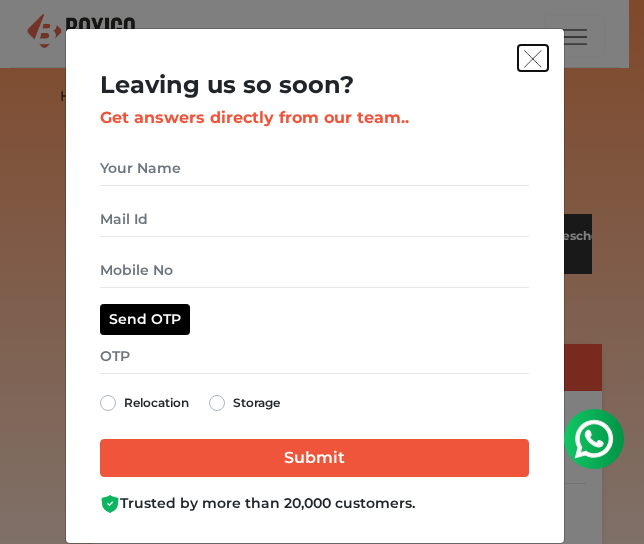 click at bounding box center [533, 59] 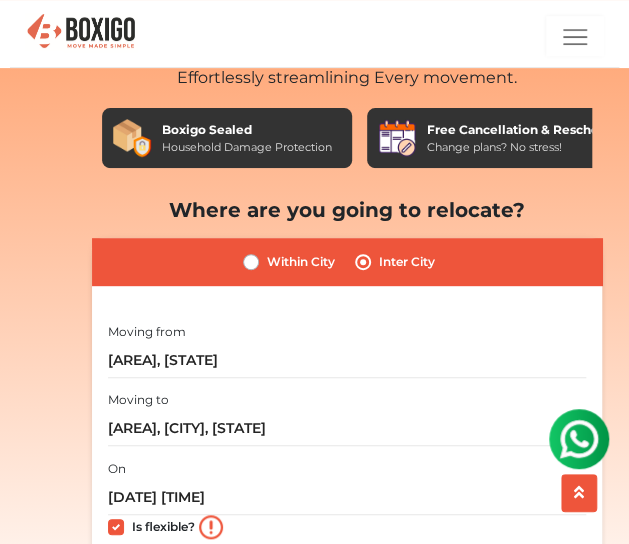 scroll, scrollTop: 0, scrollLeft: 0, axis: both 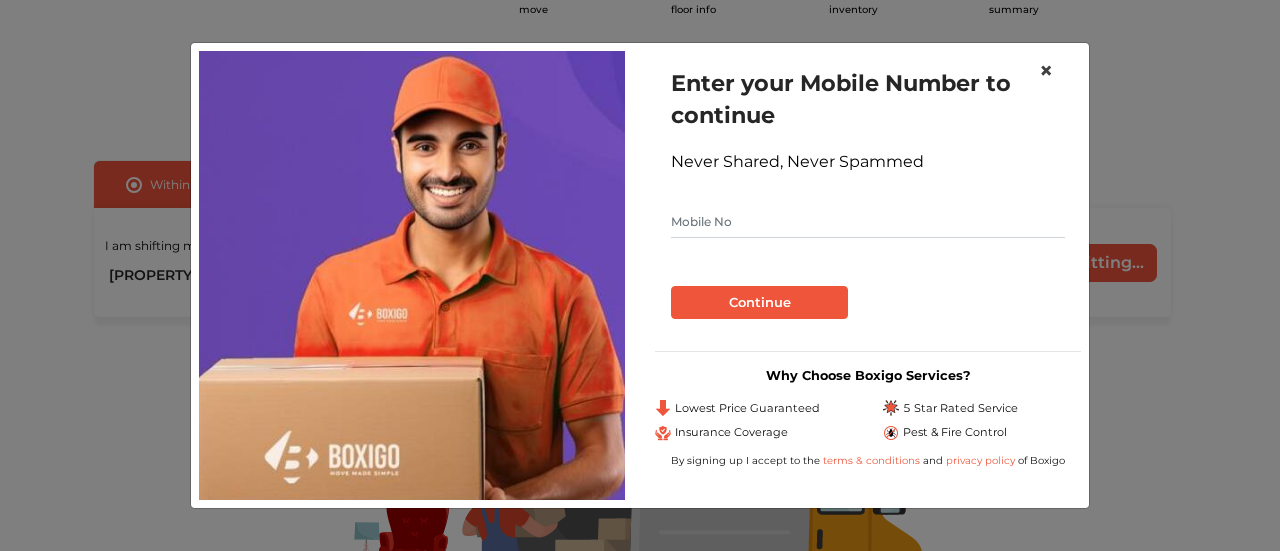 click on "×" at bounding box center (1046, 70) 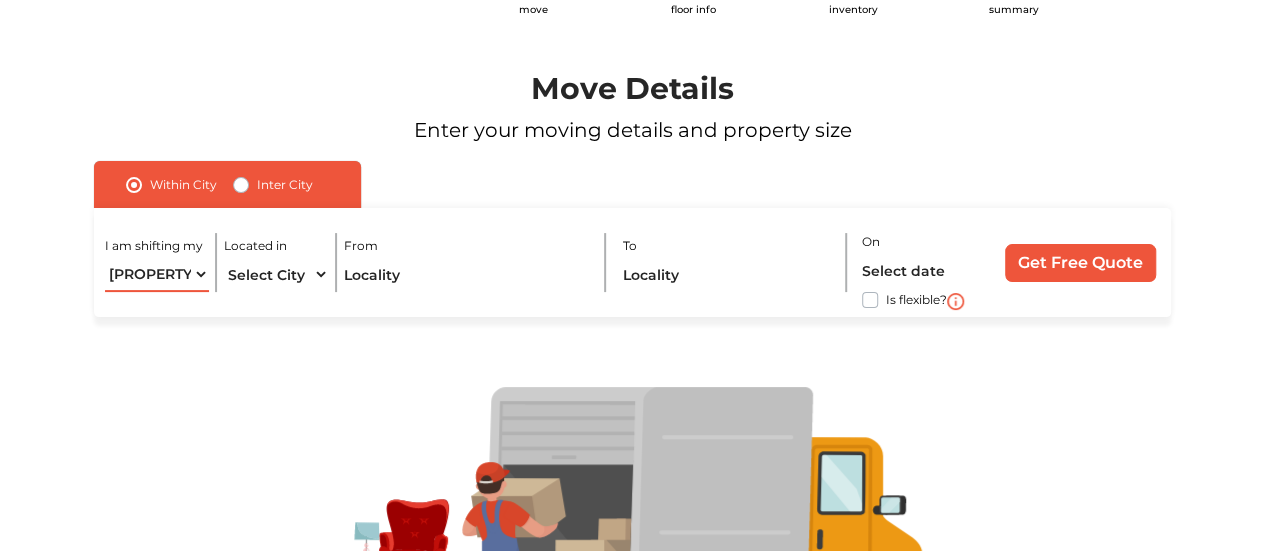 click on "1 BHK 2 BHK 3 BHK 3 + BHK FEW ITEMS" at bounding box center (157, 274) 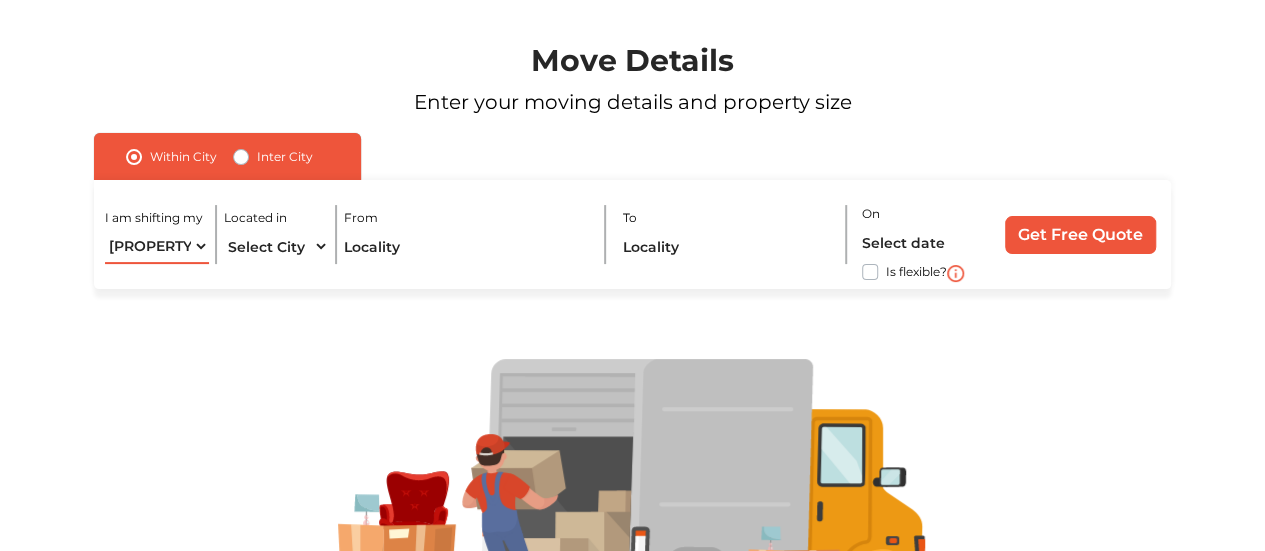 click on "1 BHK 2 BHK 3 BHK 3 + BHK FEW ITEMS" at bounding box center (157, 246) 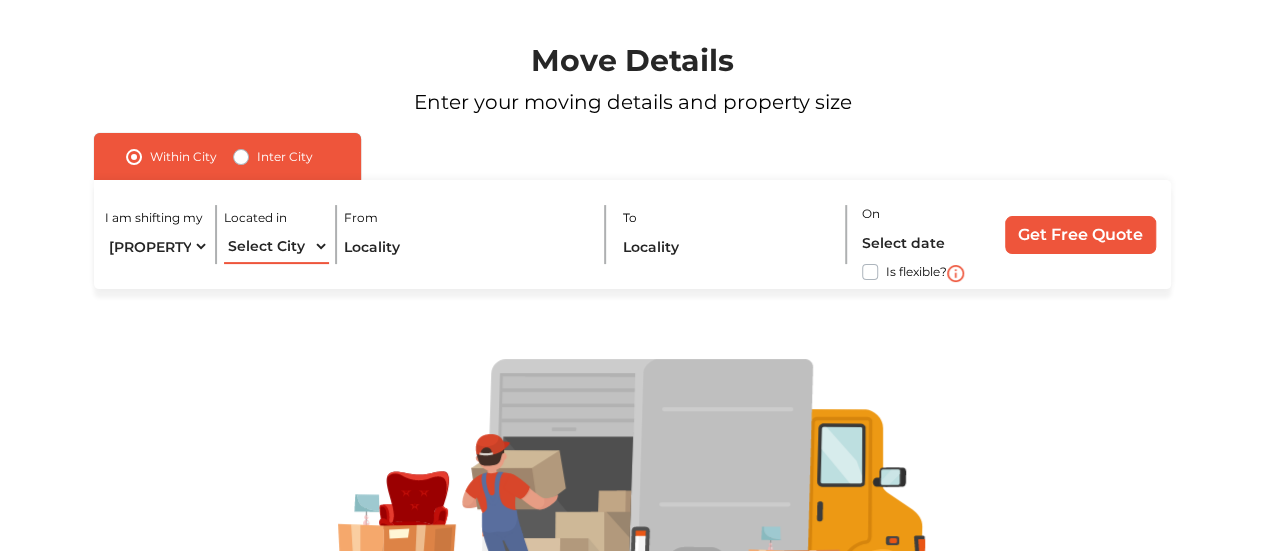 click on "Select City Bangalore Bengaluru Bhopal Bhubaneswar Chennai Coimbatore Cuttack Delhi Gulbarga Gurugram Guwahati Hyderabad Indore Jaipur Kalyan & Dombivali Kochi Kolkata Lucknow Madurai Mangalore Mumbai Mysore Navi Mumbai Noida Patna Pune Raipur Secunderabad Siliguri Srirangam Thane Thiruvananthapuram Vijayawada Visakhapatnam Warangal" at bounding box center [276, 246] 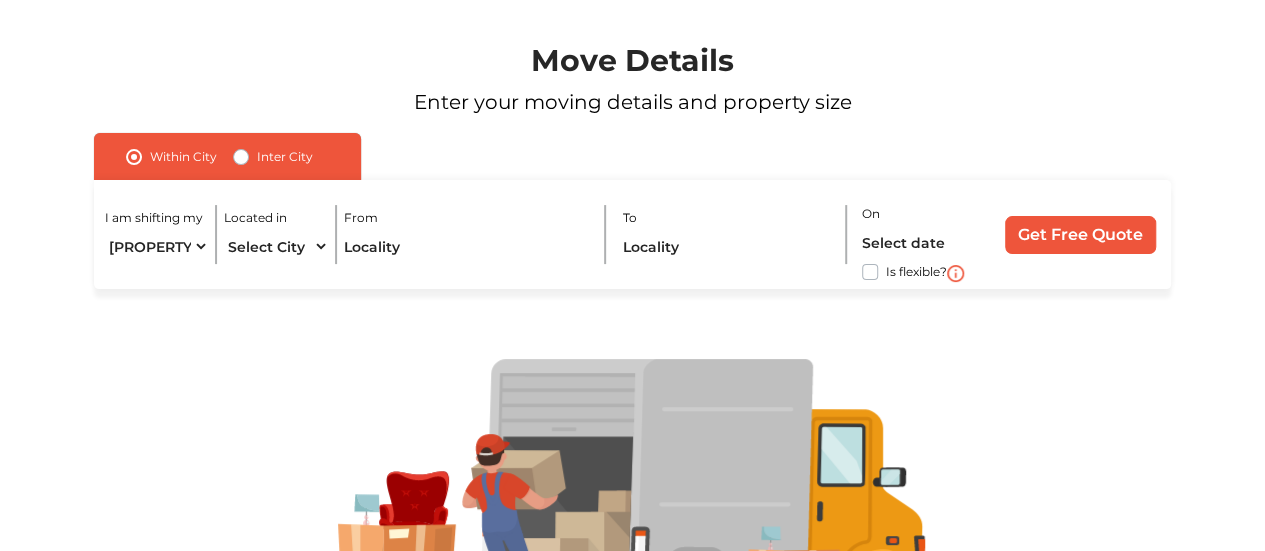 click on "Within City Inter City  I am shifting my  1 BHK 2 BHK 3 BHK 3 + BHK FEW ITEMS  Located in  Select City Bangalore Bengaluru Bhopal Bhubaneswar Chennai Coimbatore Cuttack Delhi Gulbarga Gurugram Guwahati Hyderabad Indore Jaipur Kalyan & Dombivali Kochi Kolkata Lucknow Madurai Mangalore Mumbai Mysore Navi Mumbai Noida Patna Pune Raipur Secunderabad Siliguri Srirangam Thane Thiruvananthapuram Vijayawada Visakhapatnam Warangal  From   To   On  Is flexible?   Get Free Quote  I am shifting my  1 BHK 2 BHK 3 BHK 3 + BHK FEW ITEMS  Moving from   Moving to   On  Is flexible?   Get Free Quote" at bounding box center [632, 211] 